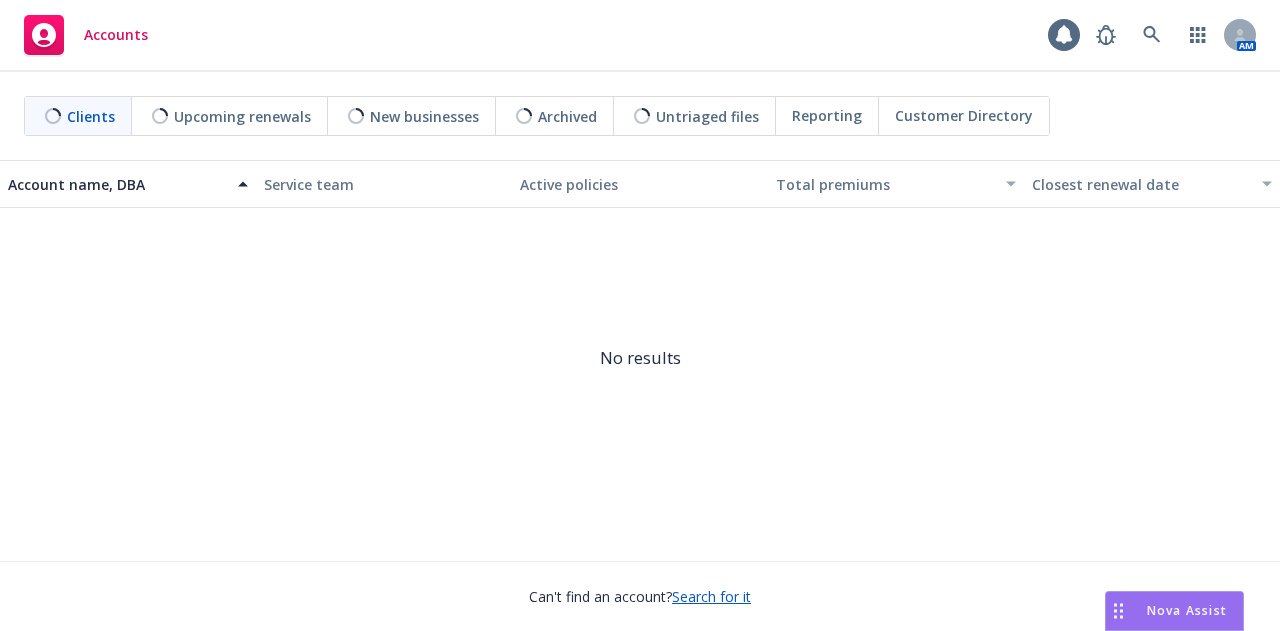 scroll, scrollTop: 0, scrollLeft: 0, axis: both 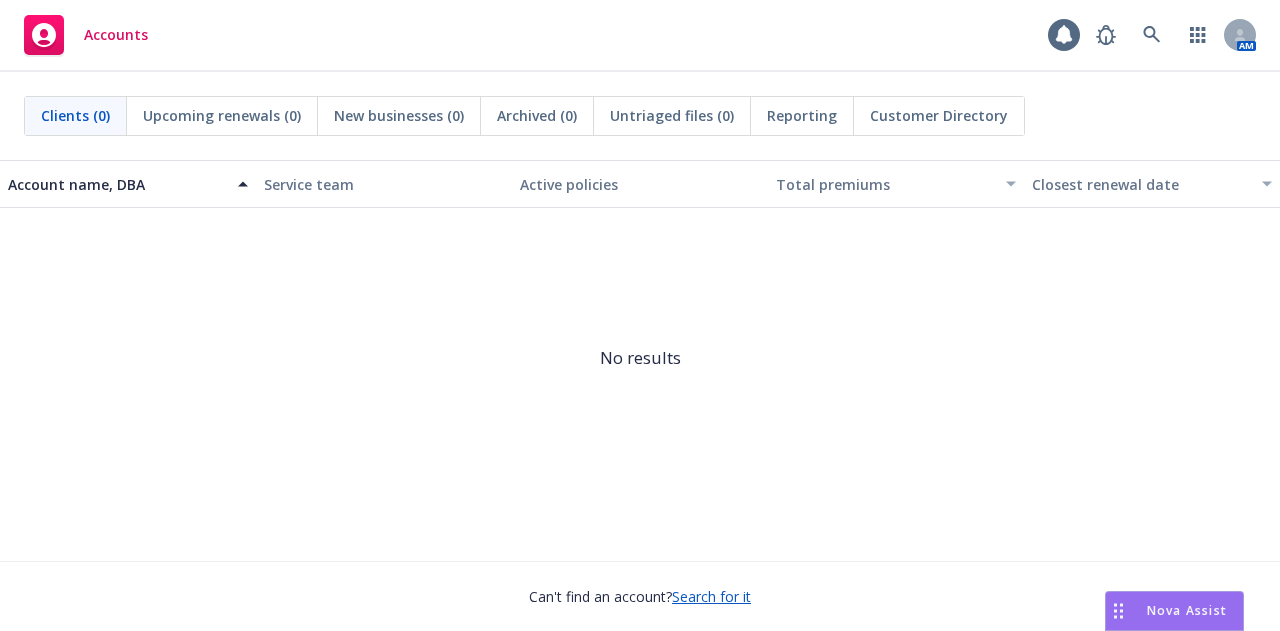click on "No results" at bounding box center (640, 358) 